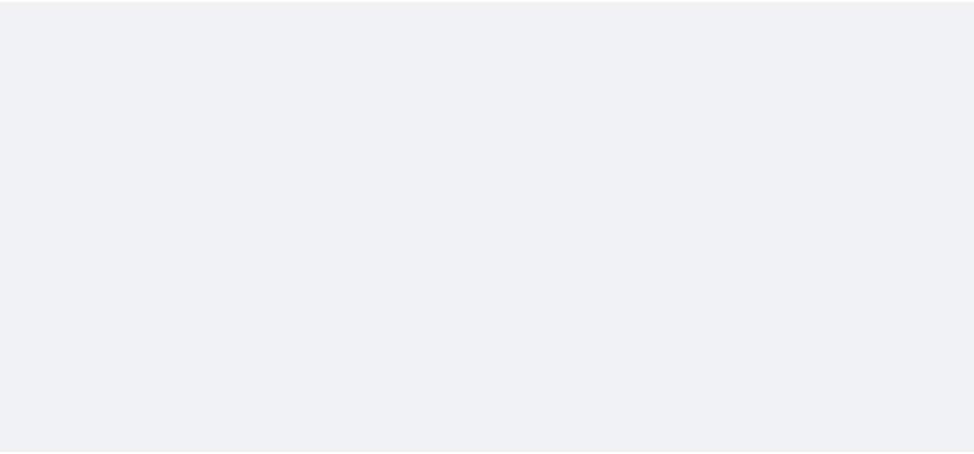 scroll, scrollTop: 0, scrollLeft: 0, axis: both 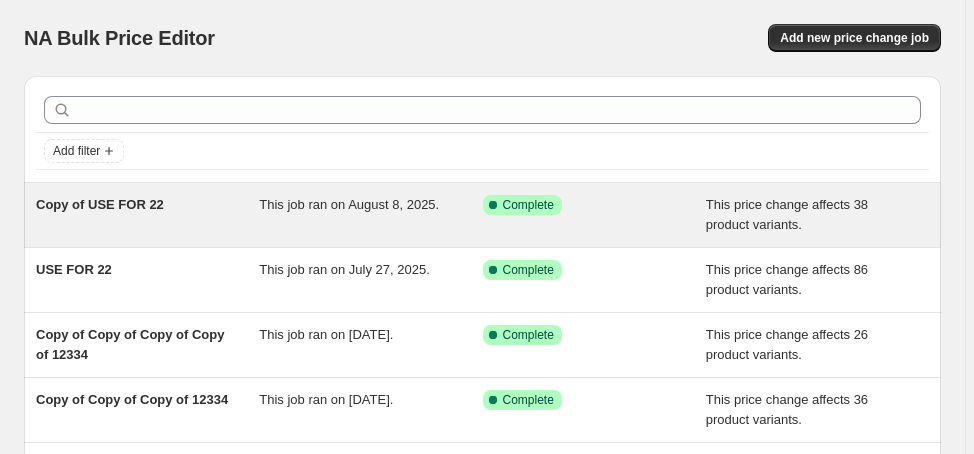 click on "Copy of USE FOR 22" at bounding box center [100, 204] 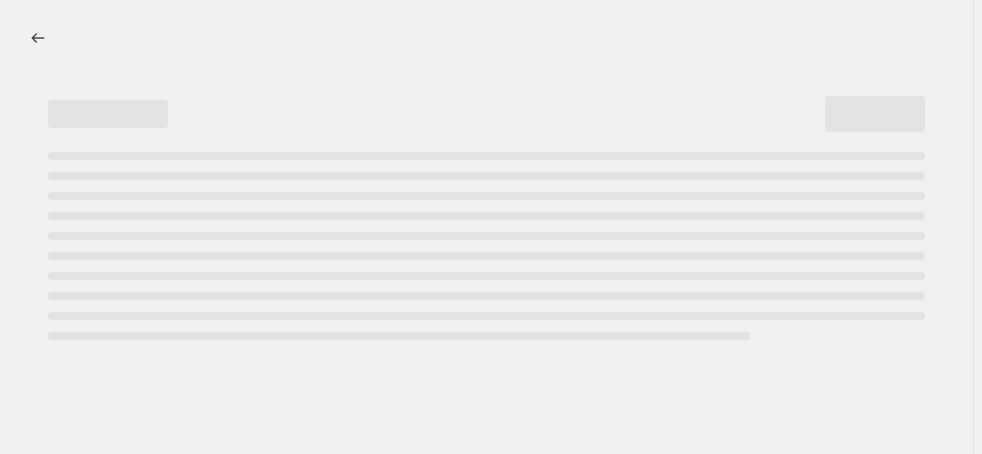 select on "margin" 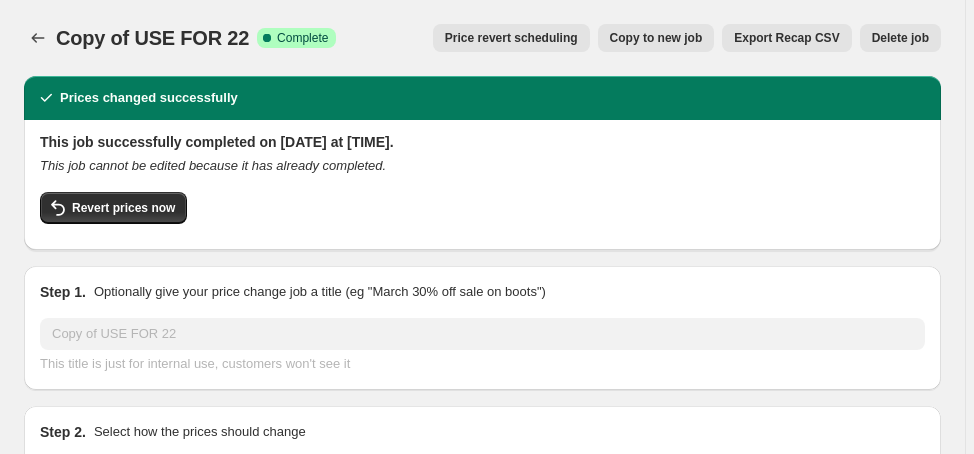 click on "Delete job" at bounding box center (900, 38) 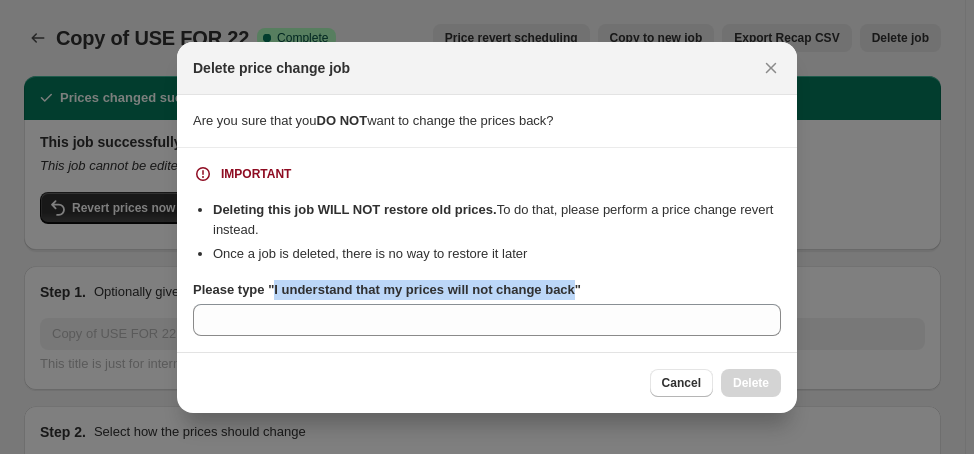 drag, startPoint x: 271, startPoint y: 293, endPoint x: 567, endPoint y: 274, distance: 296.60916 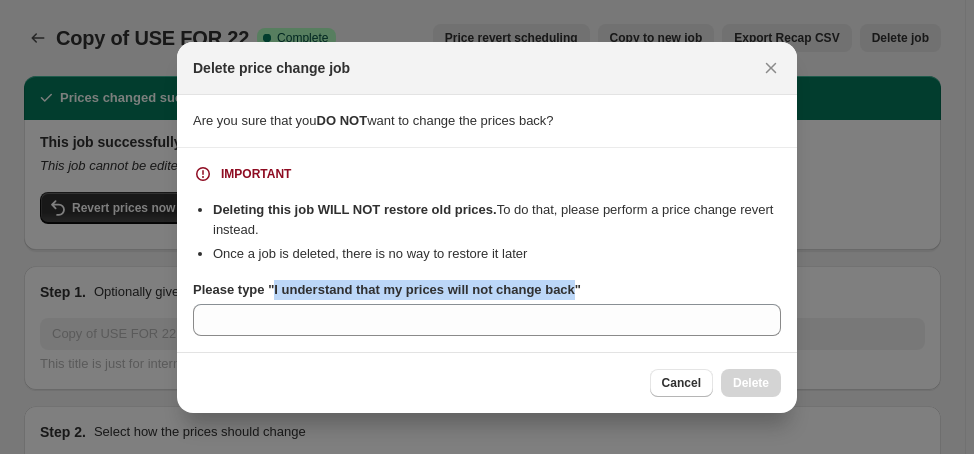 copy on "I understand that my prices will not change back" 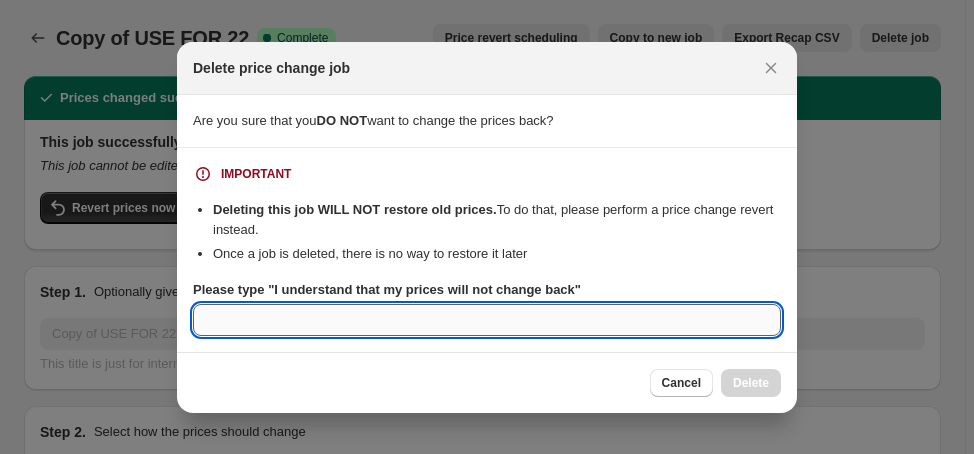 paste on "I understand that my prices will not change back" 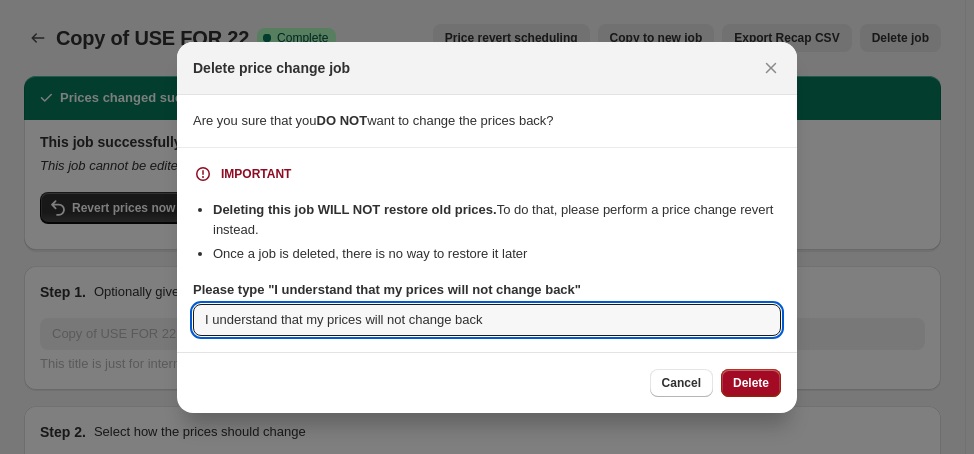 type on "I understand that my prices will not change back" 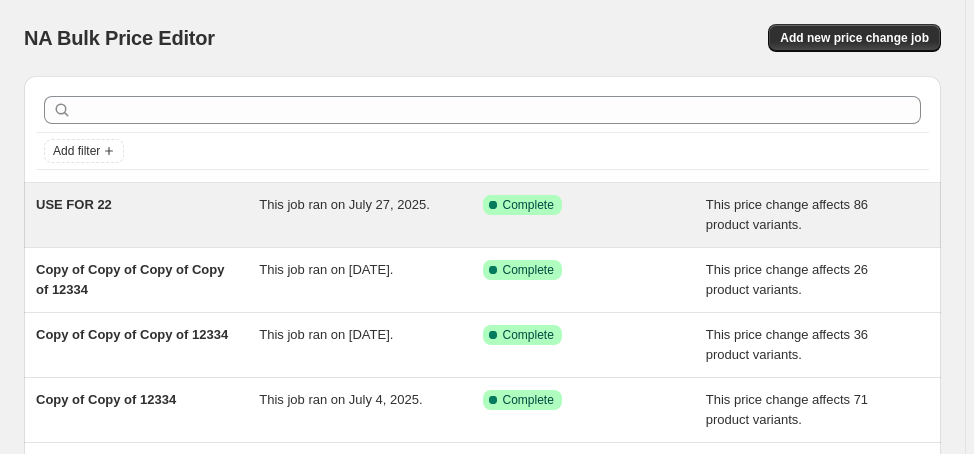 click on "USE FOR 22" at bounding box center (74, 204) 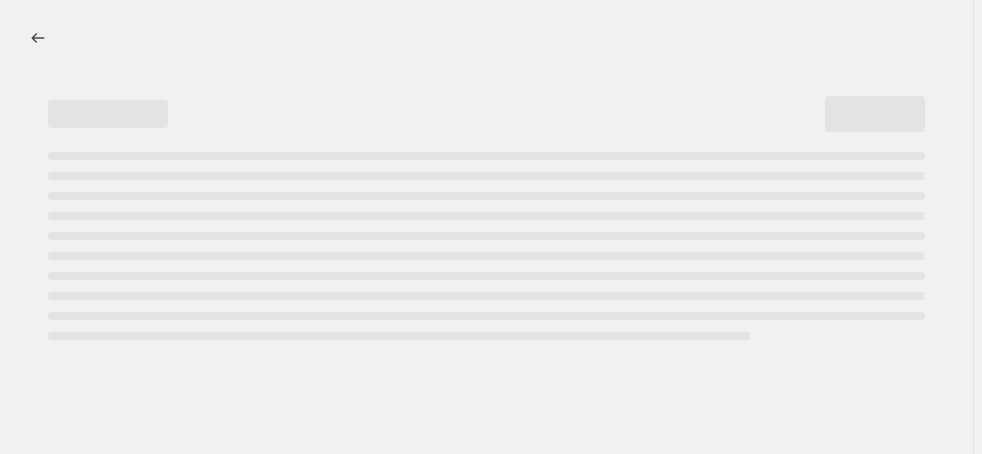 select on "margin" 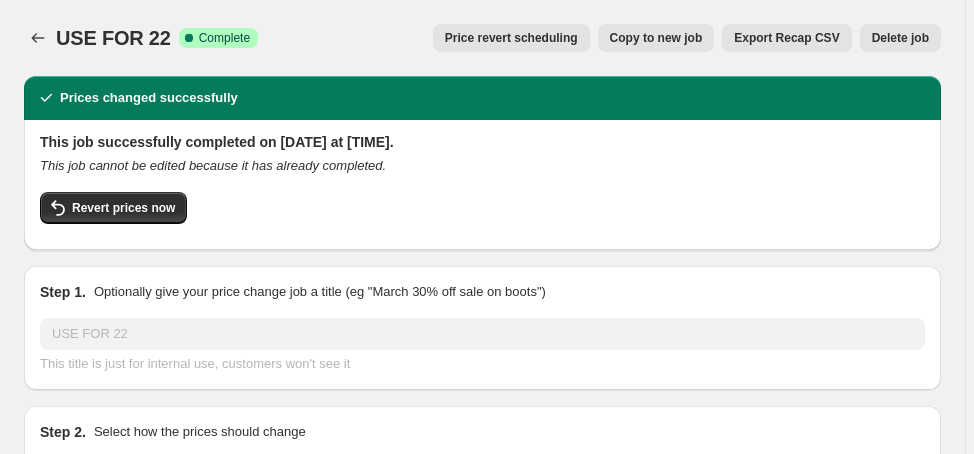 click on "Copy to new job" at bounding box center [656, 38] 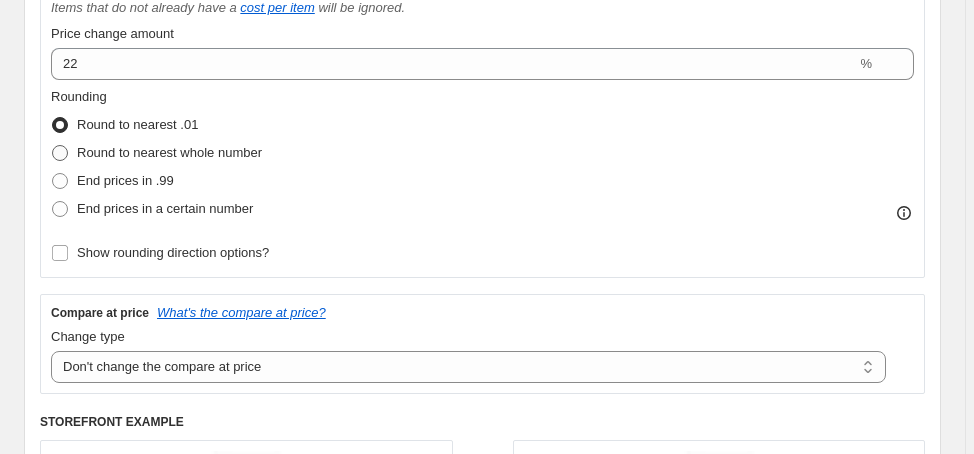 scroll, scrollTop: 560, scrollLeft: 0, axis: vertical 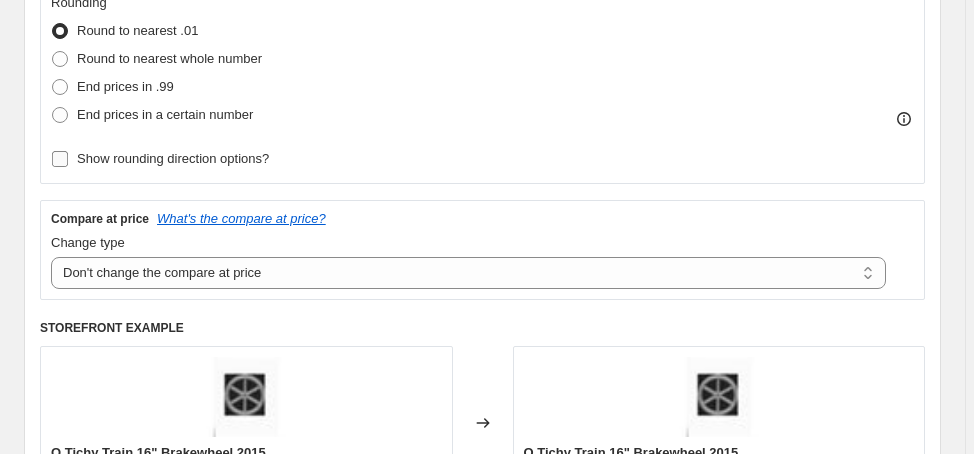 click on "Show rounding direction options?" at bounding box center (173, 158) 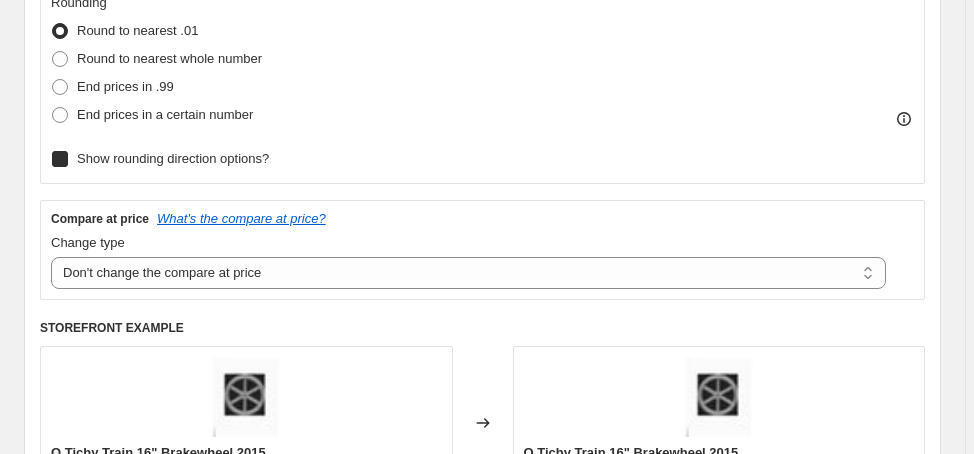 checkbox on "true" 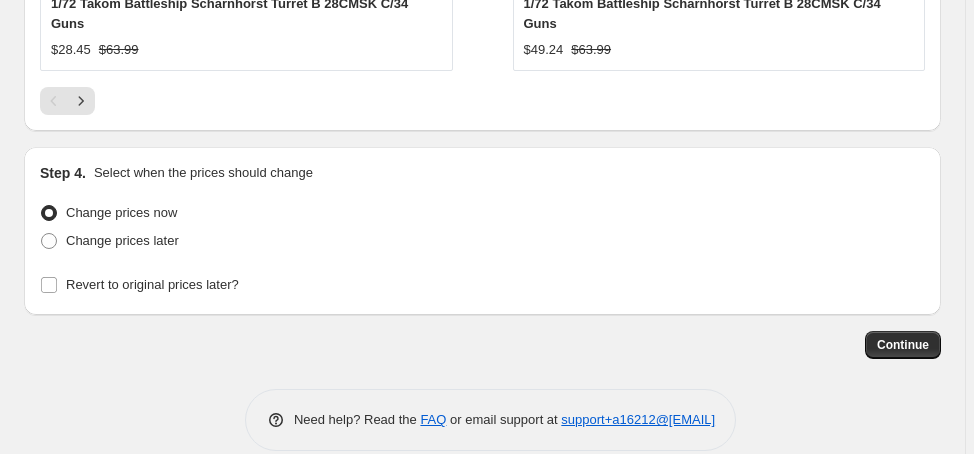 scroll, scrollTop: 2487, scrollLeft: 0, axis: vertical 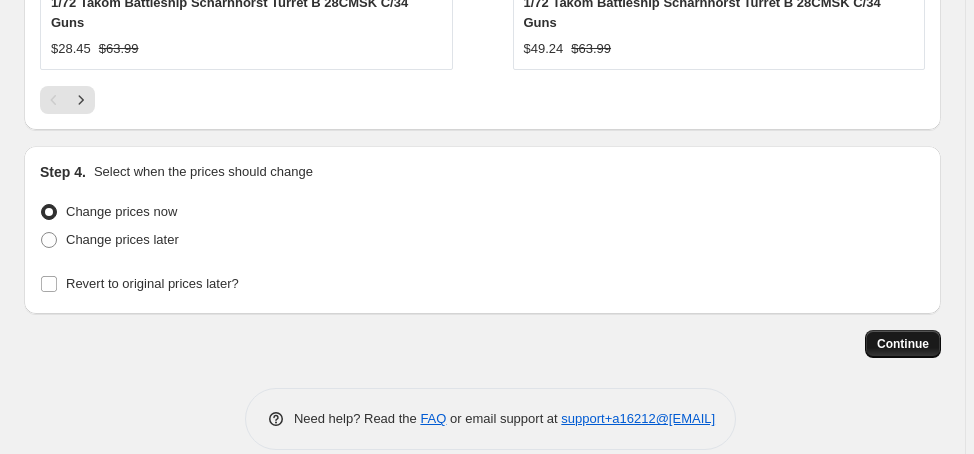 click on "Continue" at bounding box center [903, 344] 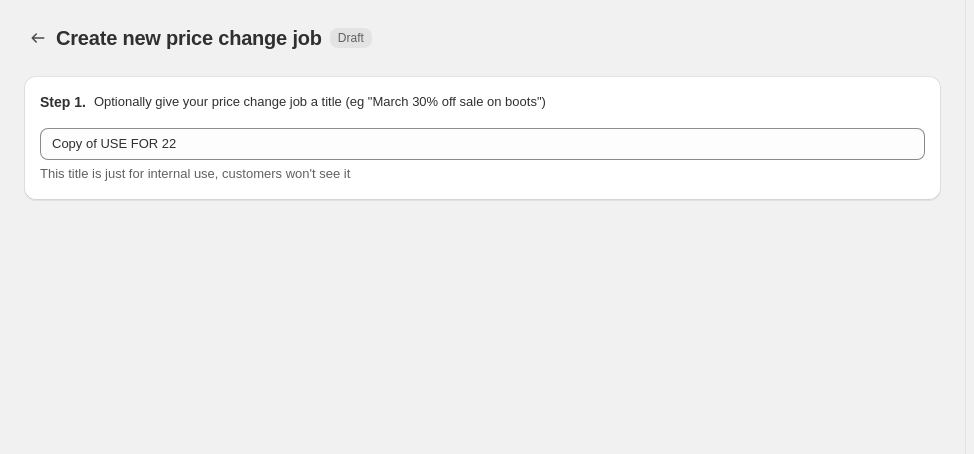 scroll, scrollTop: 2487, scrollLeft: 0, axis: vertical 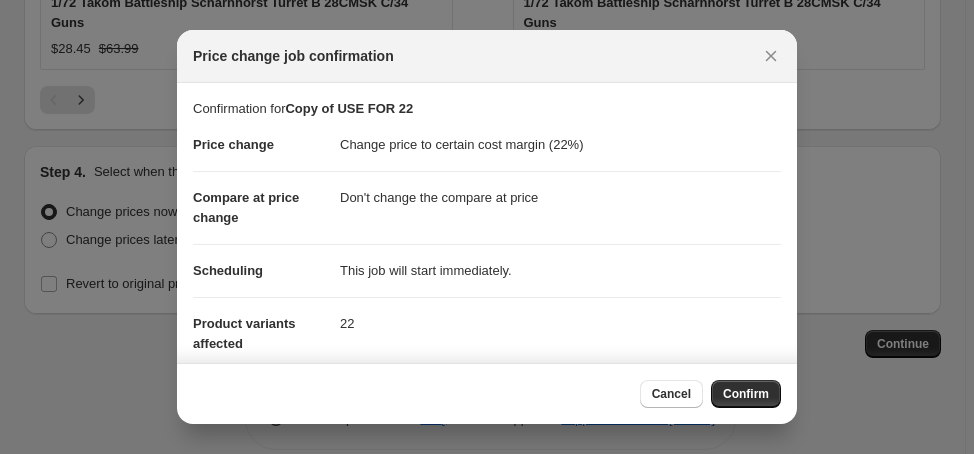 click on "Confirm" at bounding box center (746, 394) 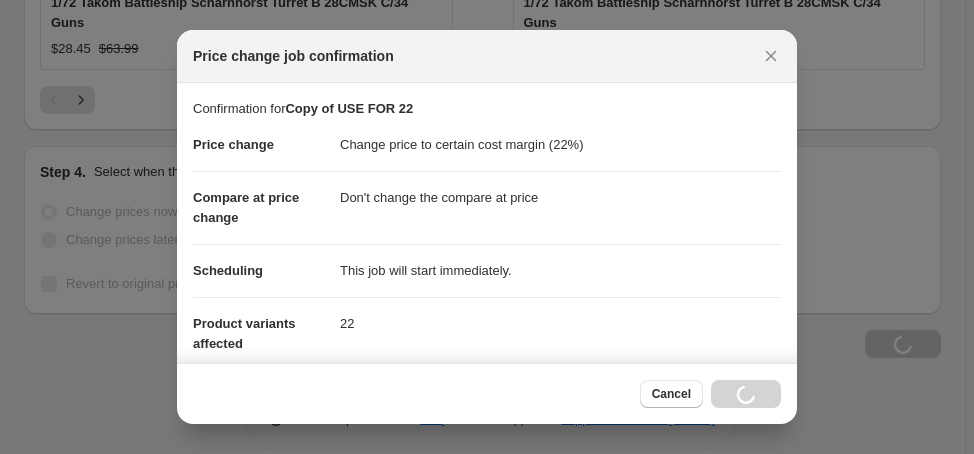 scroll, scrollTop: 2555, scrollLeft: 0, axis: vertical 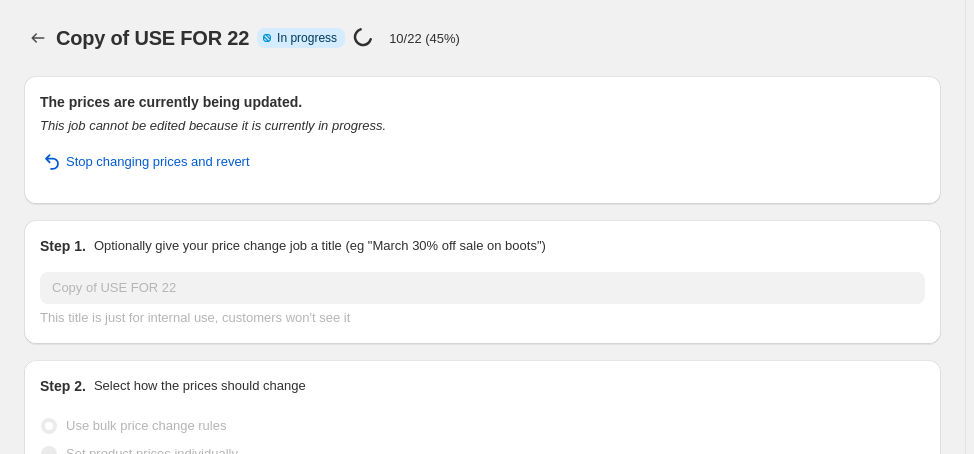 select on "margin" 